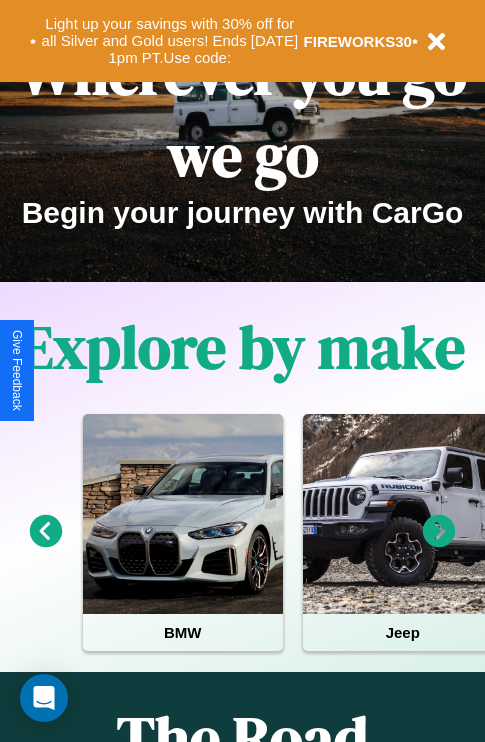 scroll, scrollTop: 308, scrollLeft: 0, axis: vertical 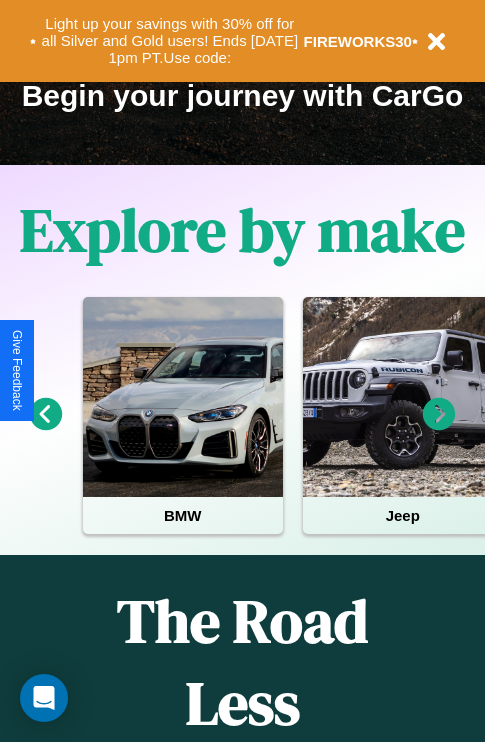 click 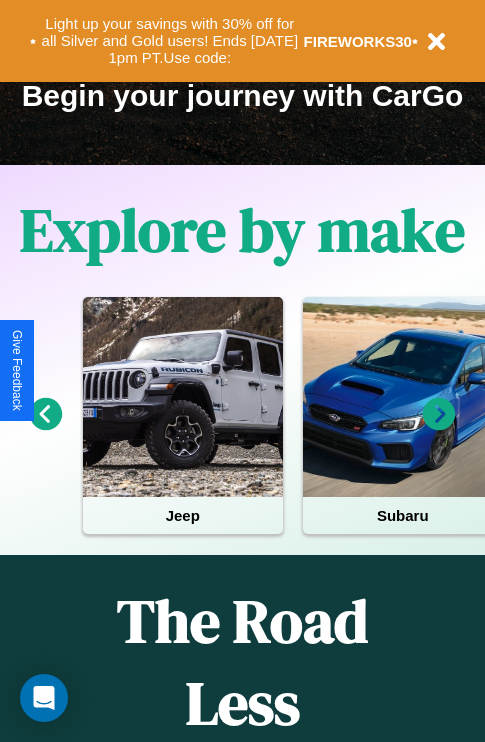 click 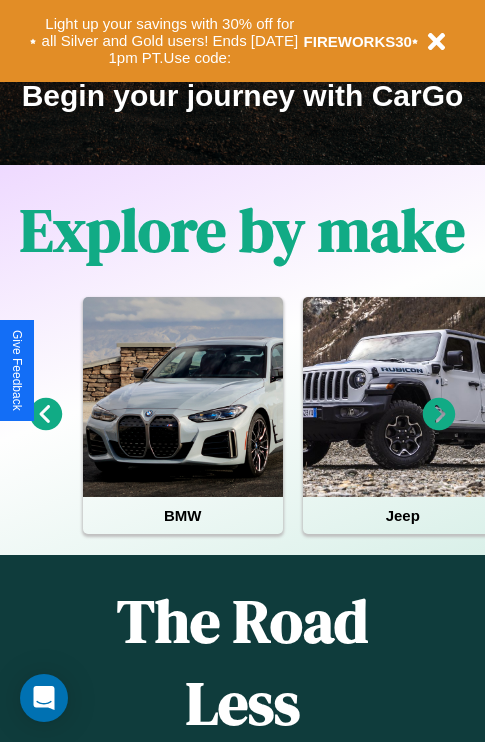 click 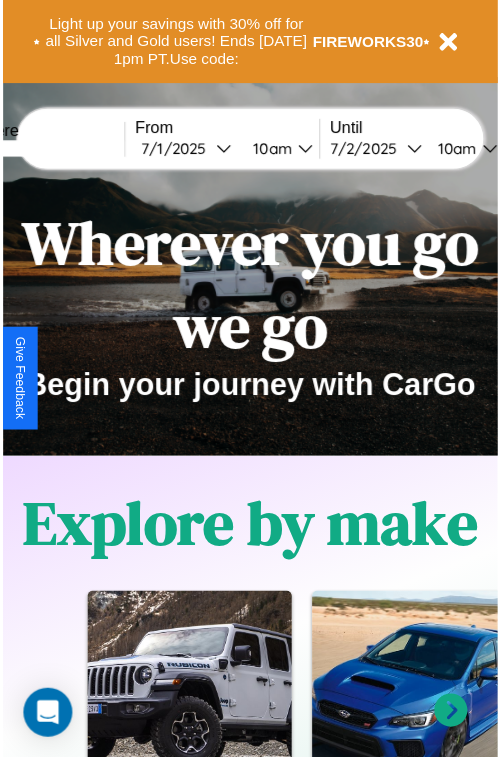 scroll, scrollTop: 0, scrollLeft: 0, axis: both 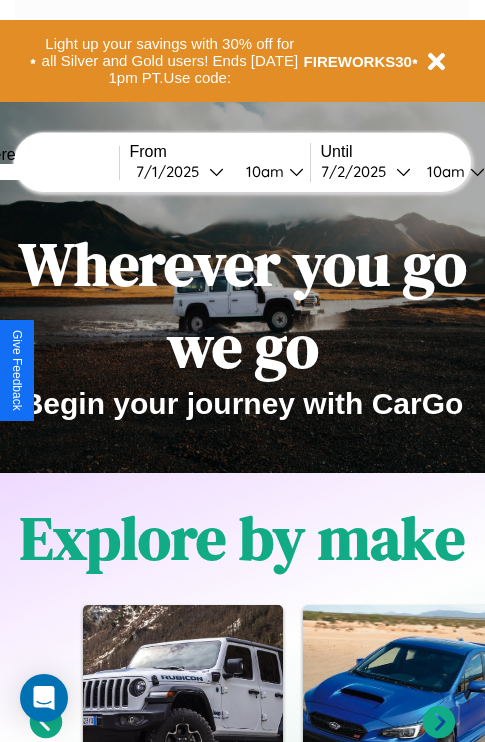 click at bounding box center (44, 172) 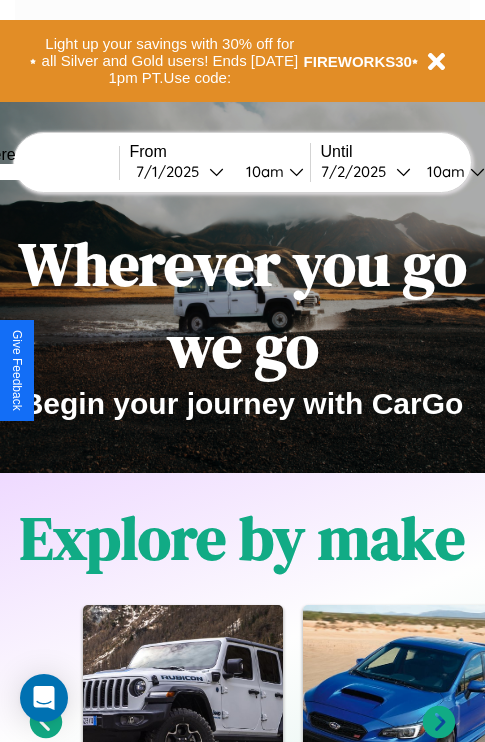 type on "*****" 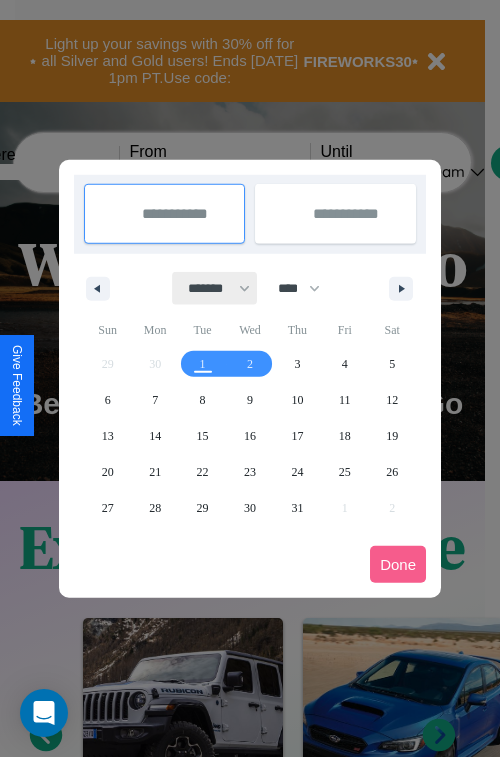 click on "******* ******** ***** ***** *** **** **** ****** ********* ******* ******** ********" at bounding box center (215, 288) 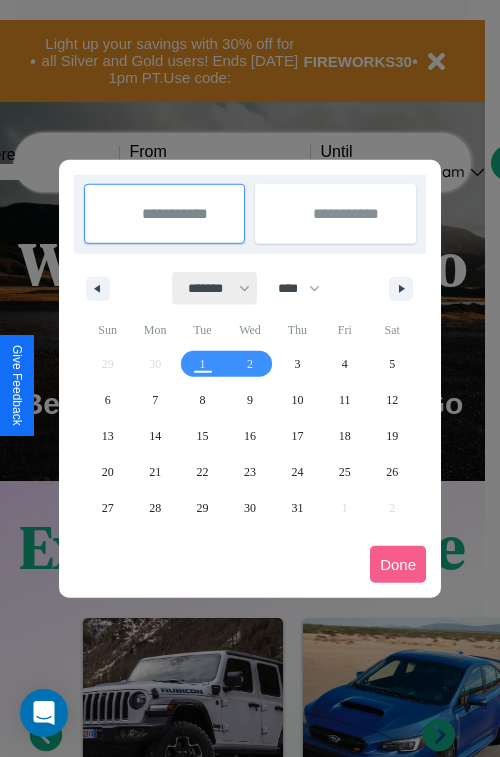 select on "*" 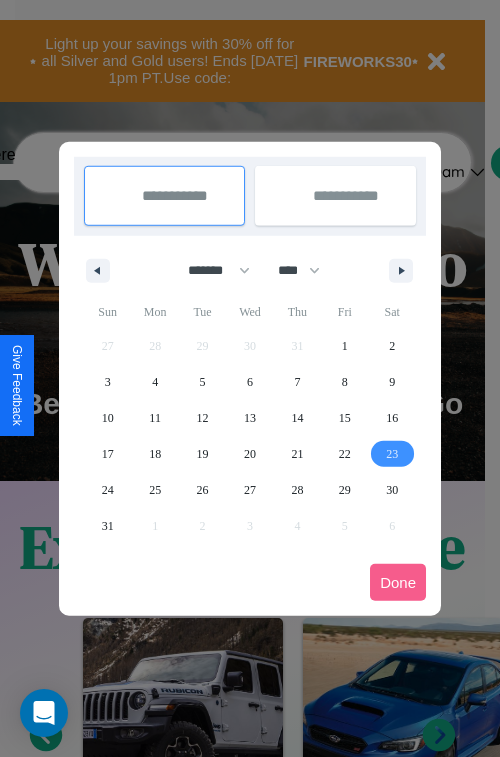 click on "23" at bounding box center [392, 454] 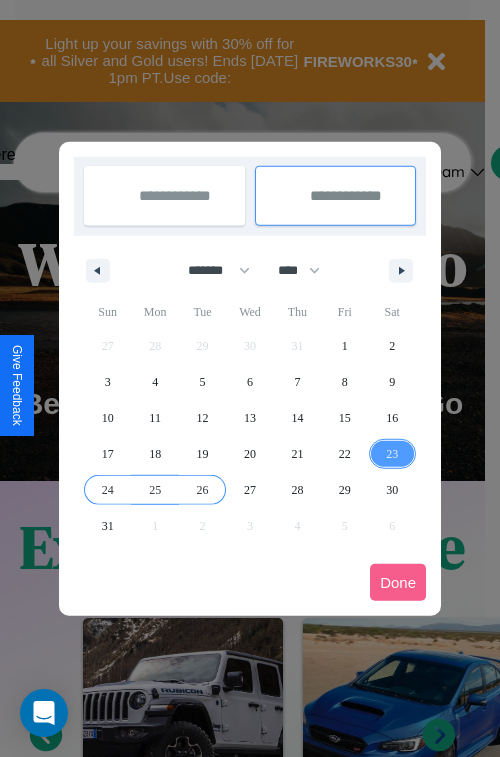 click on "26" at bounding box center [203, 490] 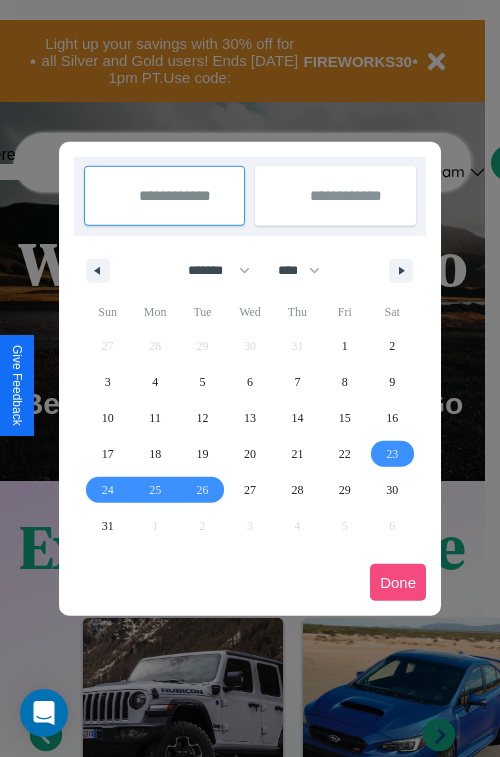 click on "Done" at bounding box center [398, 582] 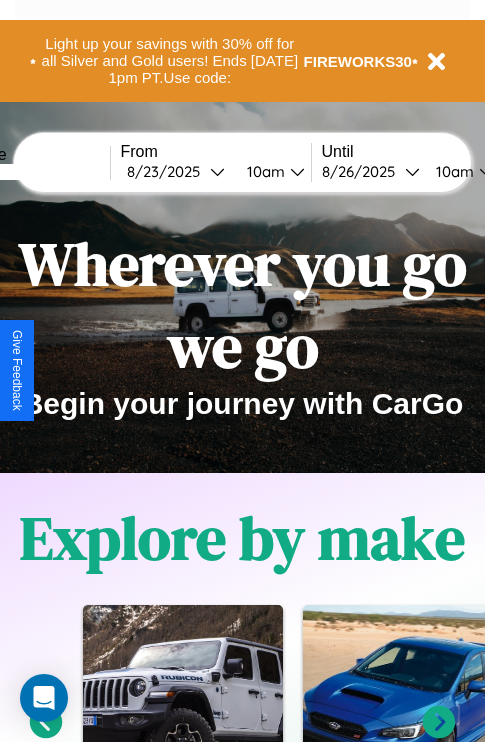 click on "10am" at bounding box center [452, 171] 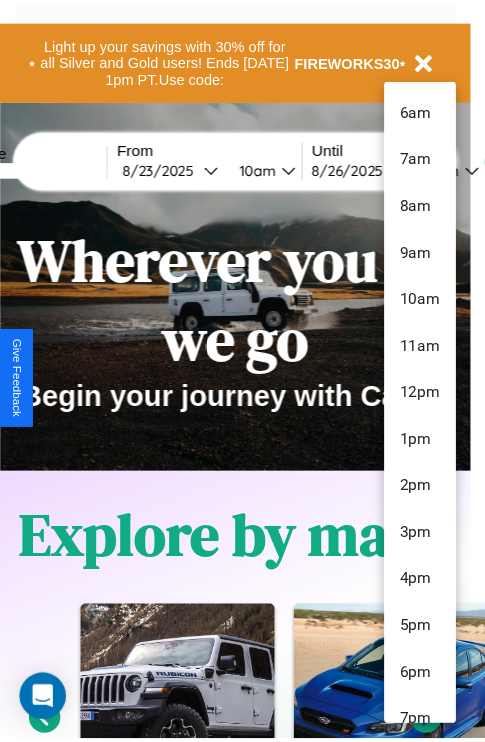 scroll, scrollTop: 211, scrollLeft: 0, axis: vertical 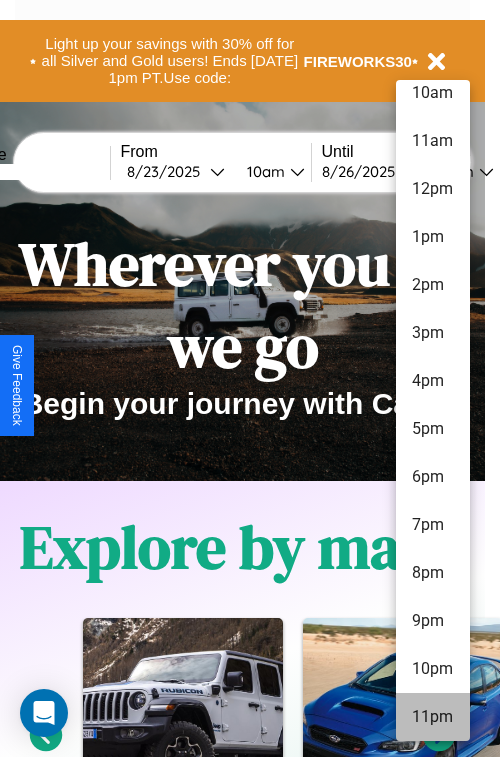 click on "11pm" at bounding box center (433, 717) 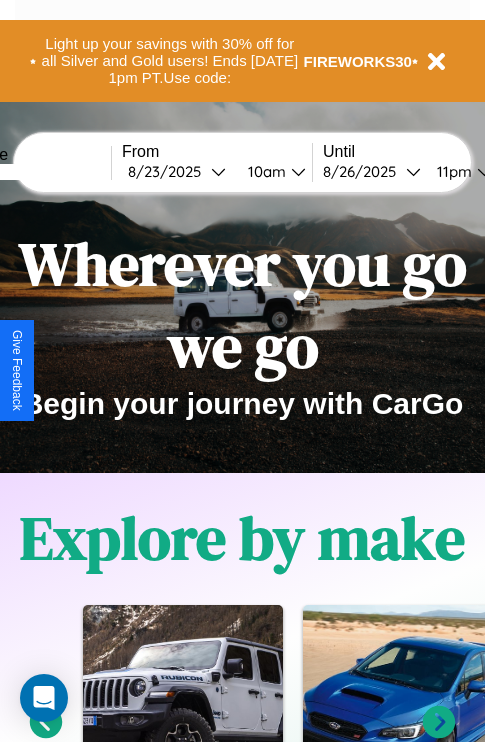 scroll, scrollTop: 0, scrollLeft: 75, axis: horizontal 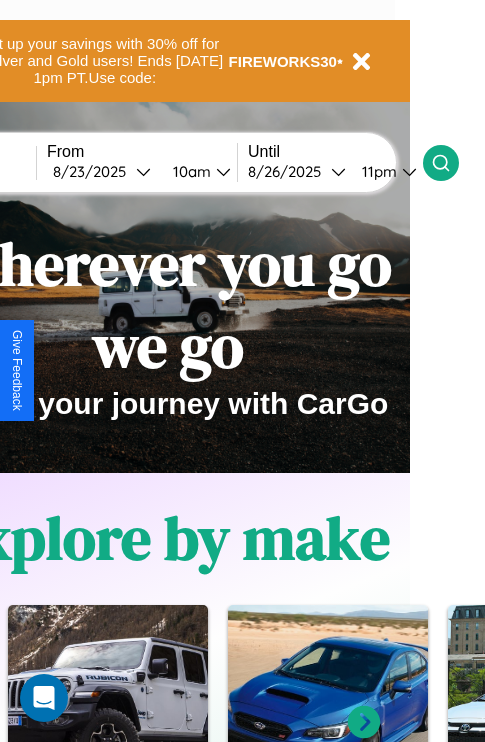 click 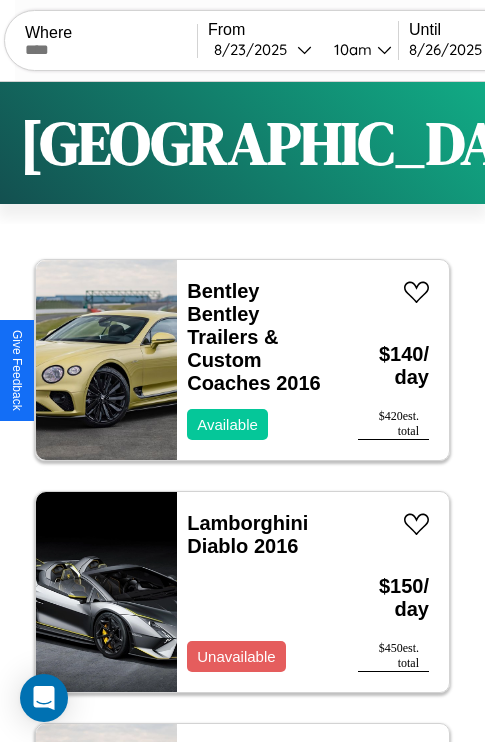 click on "Filters" at bounding box center (640, 143) 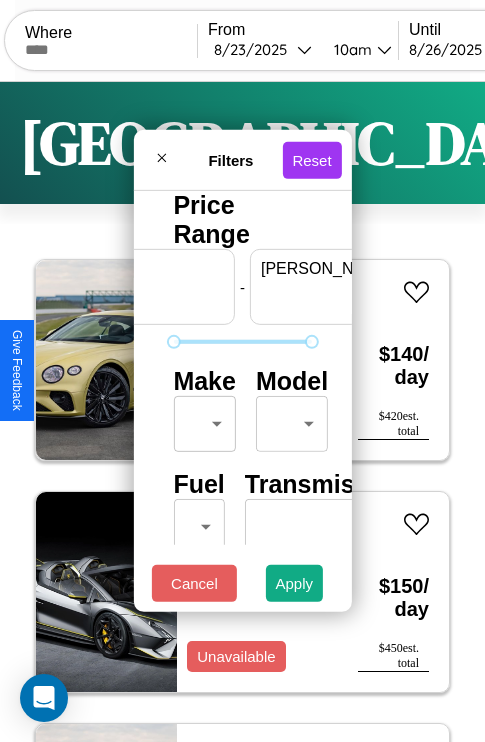scroll, scrollTop: 0, scrollLeft: 124, axis: horizontal 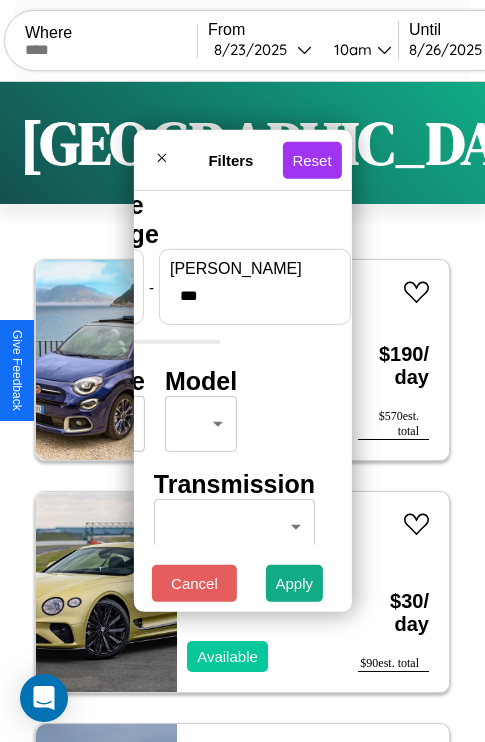 type on "***" 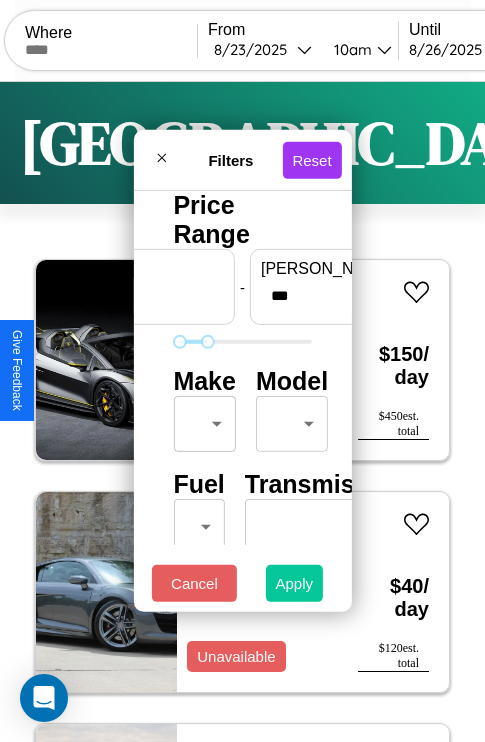 type on "**" 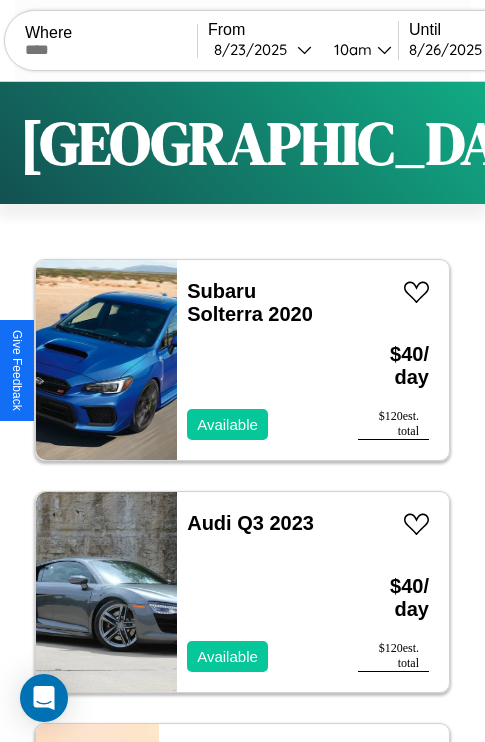 scroll, scrollTop: 95, scrollLeft: 0, axis: vertical 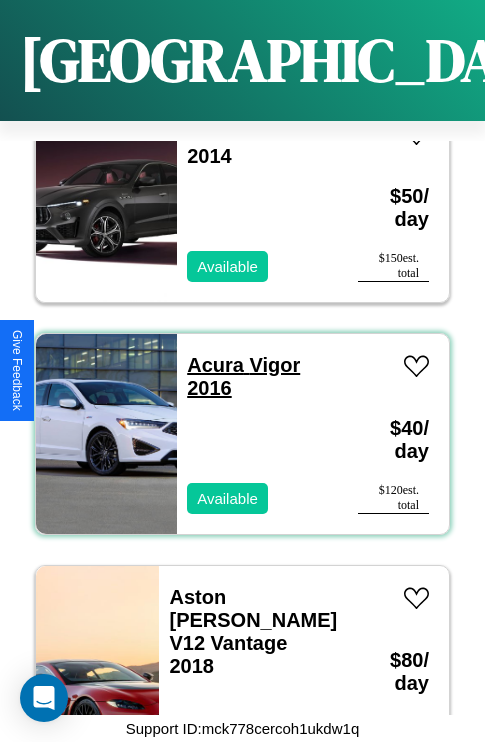 click on "Acura   Vigor   2016" at bounding box center [243, 376] 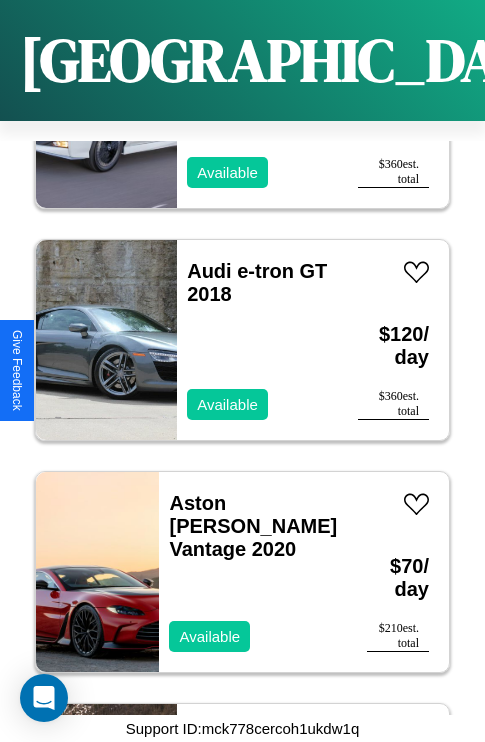 scroll, scrollTop: 13763, scrollLeft: 0, axis: vertical 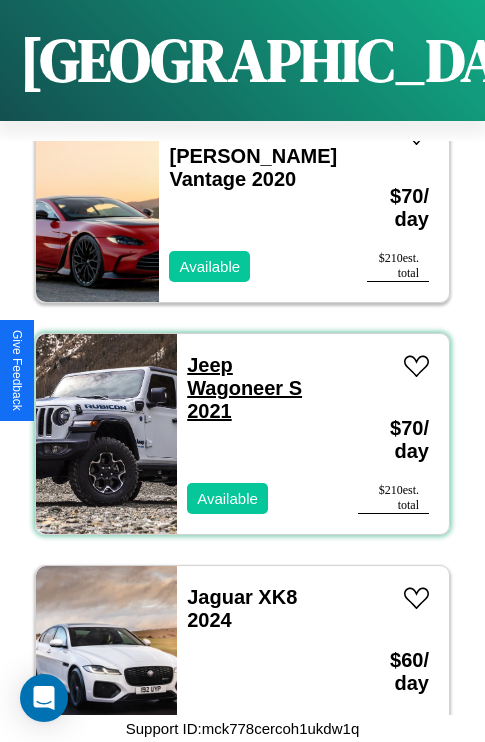 click on "Jeep   Wagoneer S   2021" at bounding box center (244, 388) 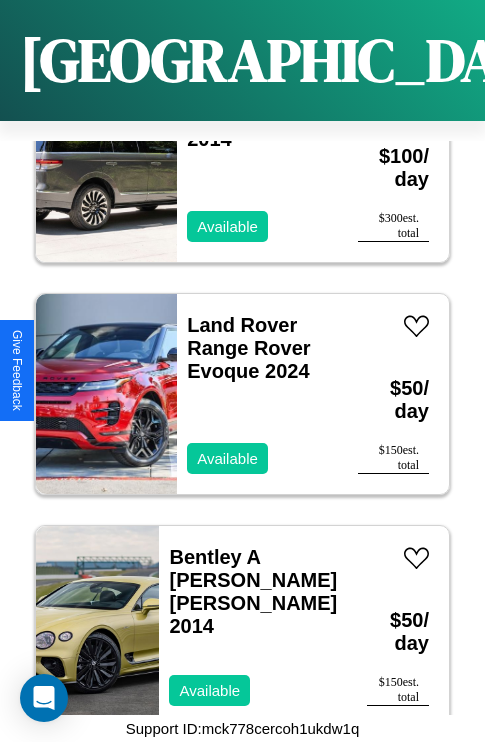 scroll, scrollTop: 9587, scrollLeft: 0, axis: vertical 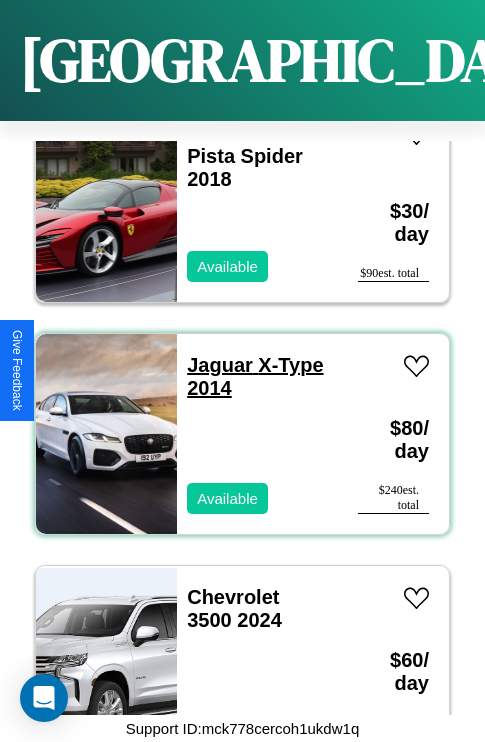 click on "Jaguar   X-Type   2014" at bounding box center (255, 376) 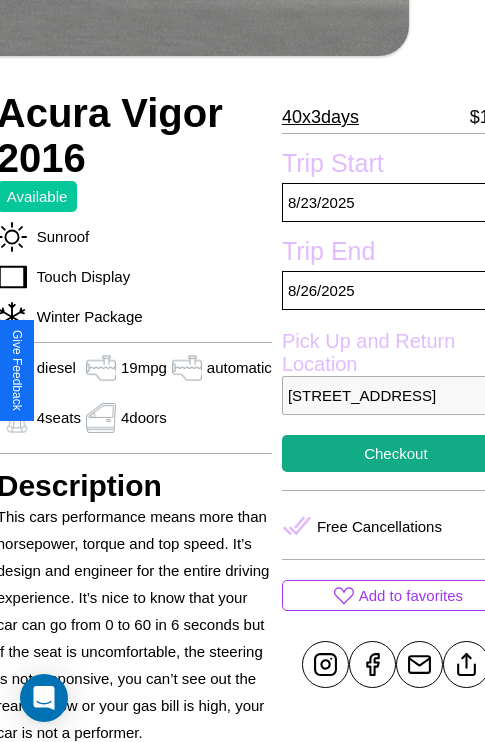 scroll, scrollTop: 401, scrollLeft: 88, axis: both 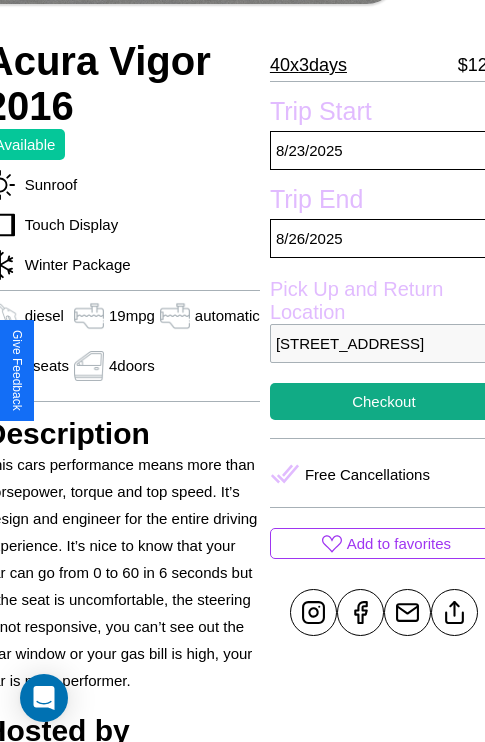 click on "[STREET_ADDRESS]" at bounding box center [384, 343] 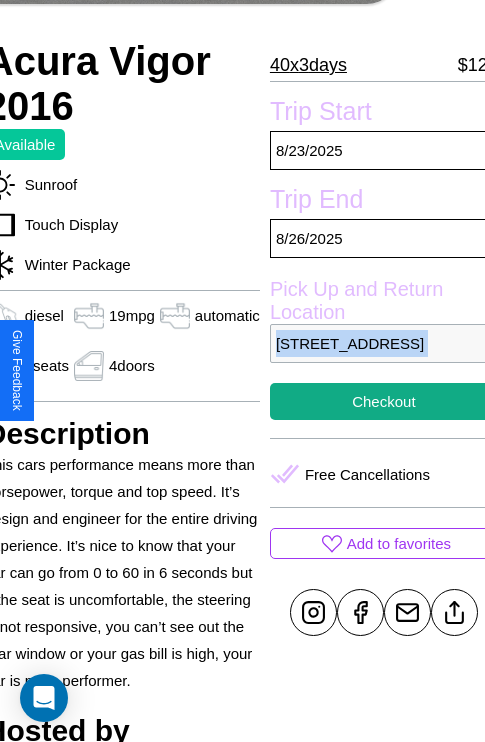 click on "6682 Center Street  Perth Western Australia 32822 Australia" at bounding box center (384, 343) 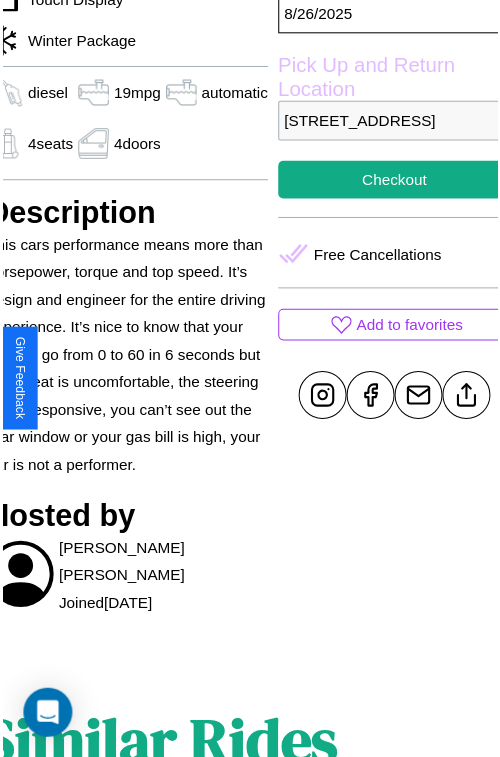 scroll, scrollTop: 628, scrollLeft: 88, axis: both 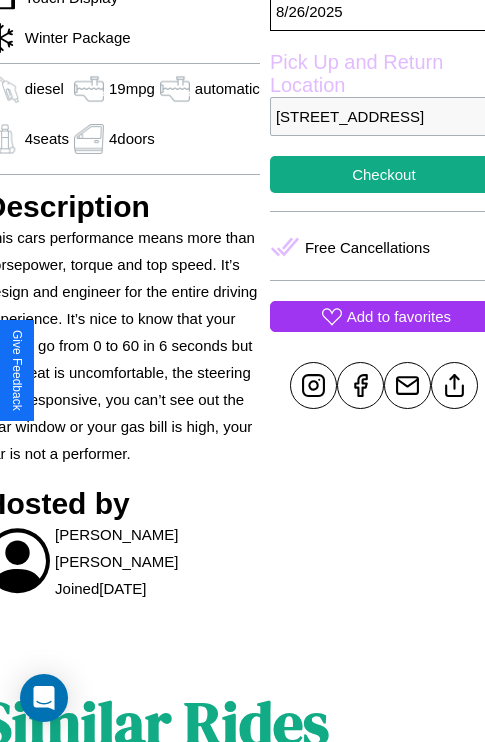 click on "Add to favorites" at bounding box center (399, 316) 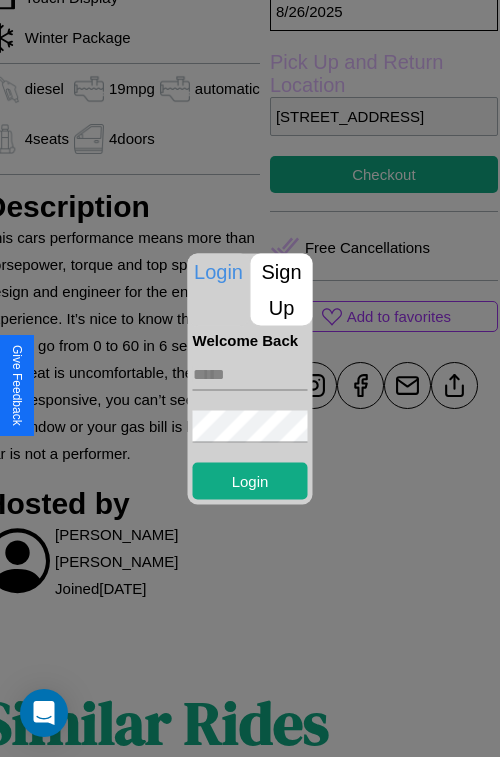 click on "Sign Up" at bounding box center [282, 289] 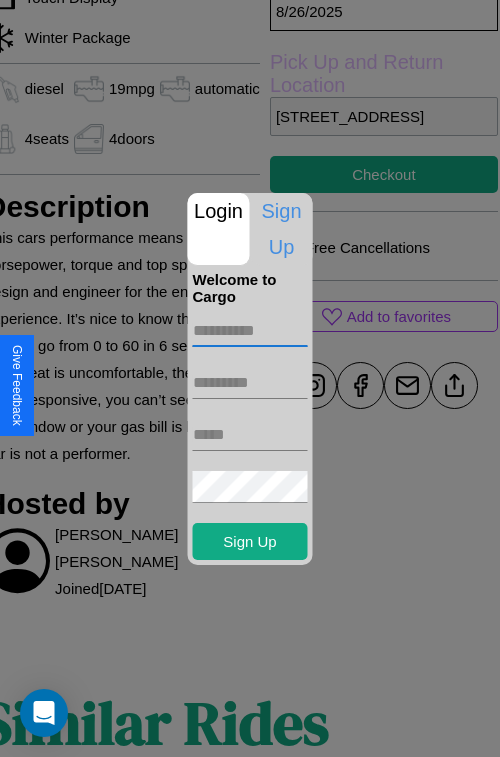 click at bounding box center (250, 331) 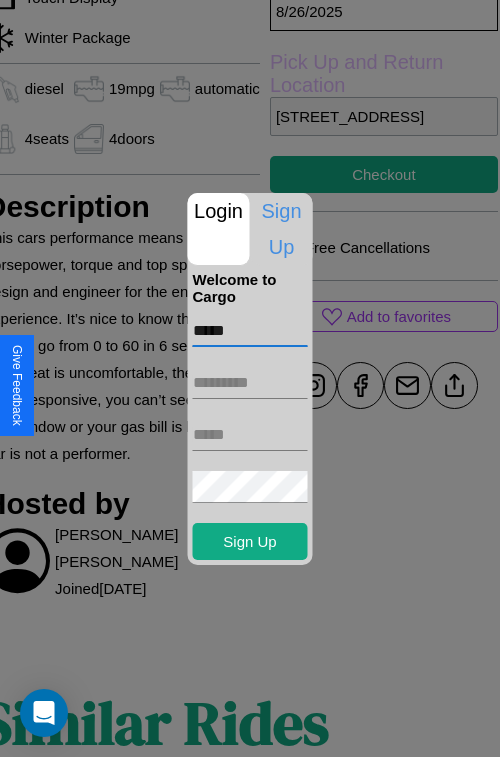 type on "*****" 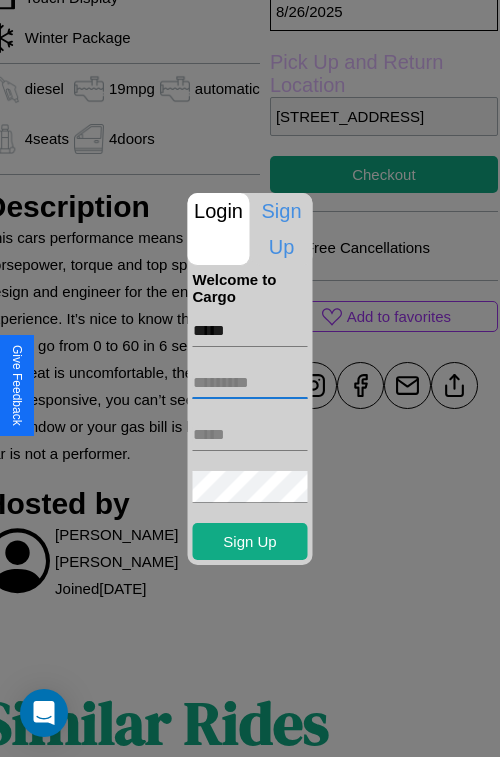 click at bounding box center [250, 383] 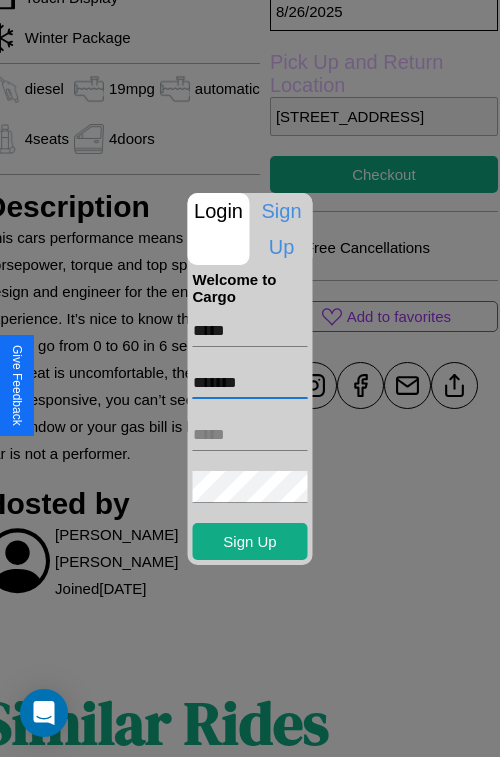 type on "*******" 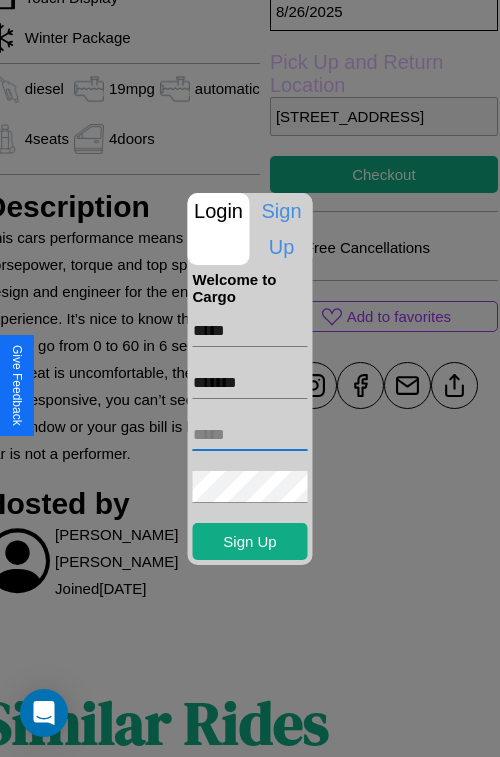 click at bounding box center (250, 435) 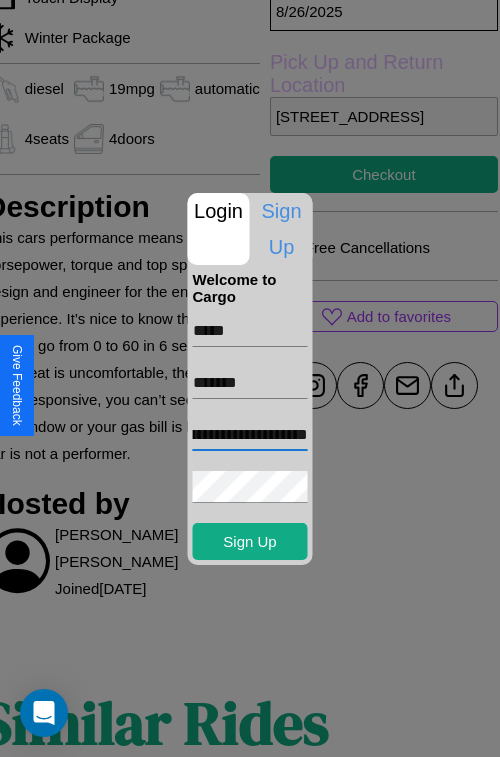 scroll, scrollTop: 0, scrollLeft: 91, axis: horizontal 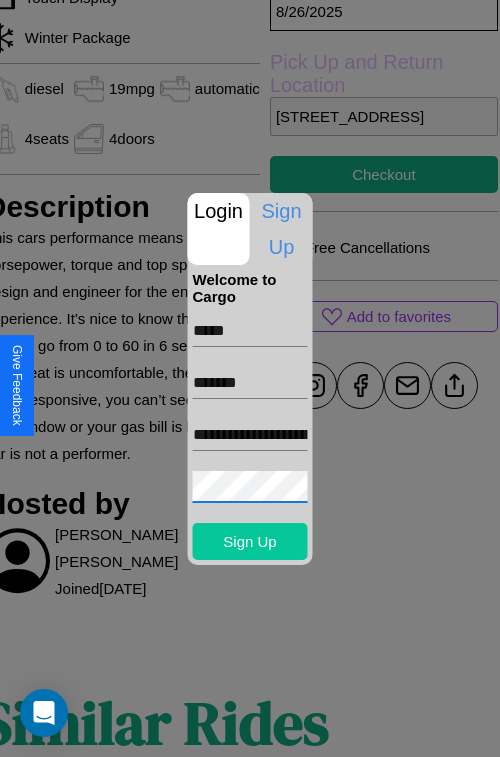 click on "Sign Up" at bounding box center (250, 541) 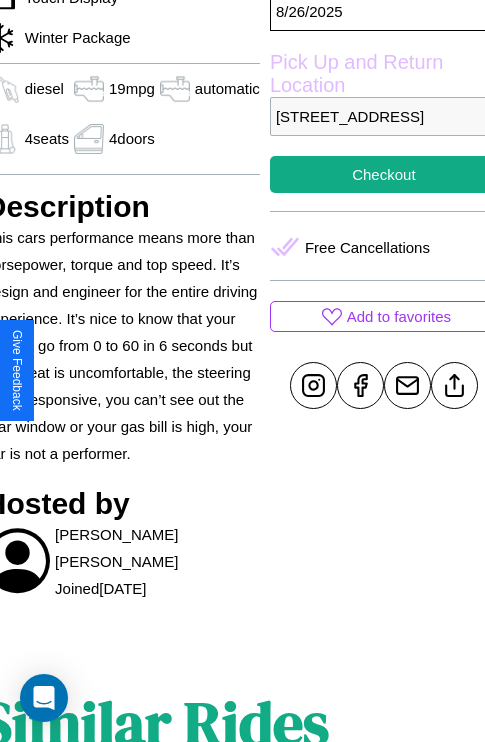 scroll, scrollTop: 628, scrollLeft: 88, axis: both 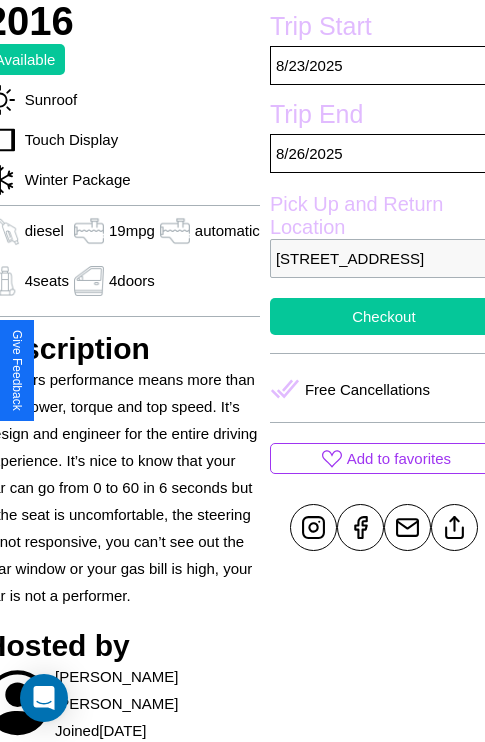 click on "Checkout" at bounding box center (384, 316) 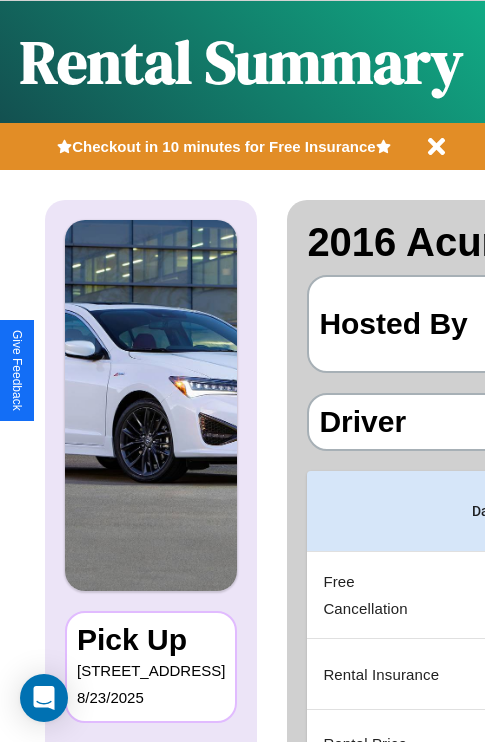 scroll, scrollTop: 0, scrollLeft: 378, axis: horizontal 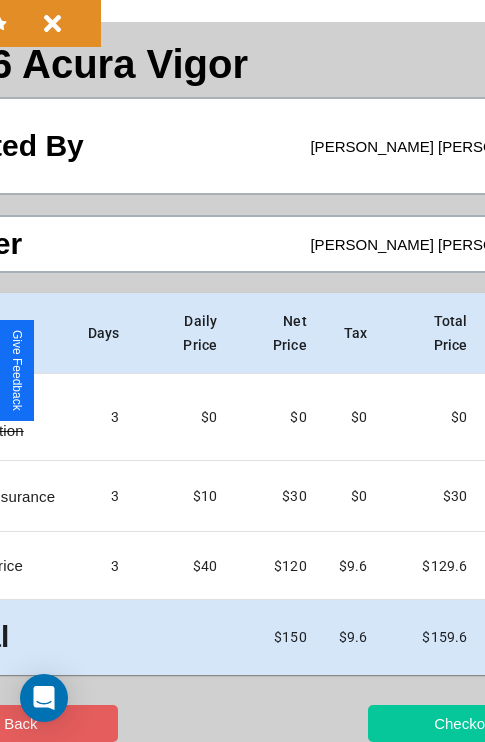 click on "Checkout" at bounding box center [465, 723] 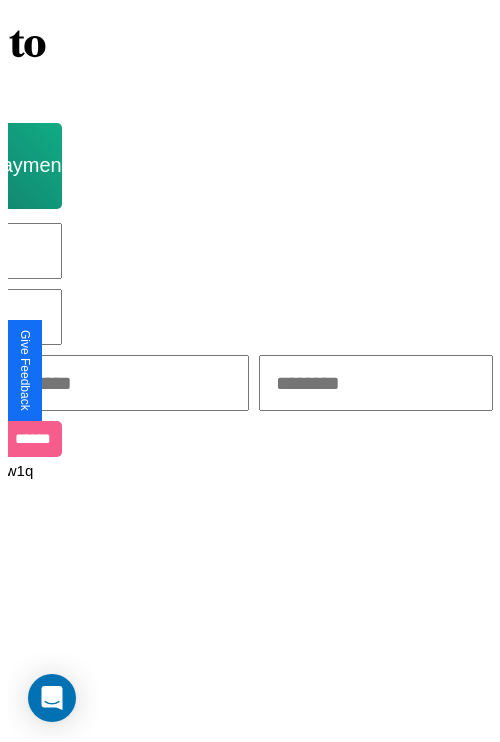 scroll, scrollTop: 0, scrollLeft: 0, axis: both 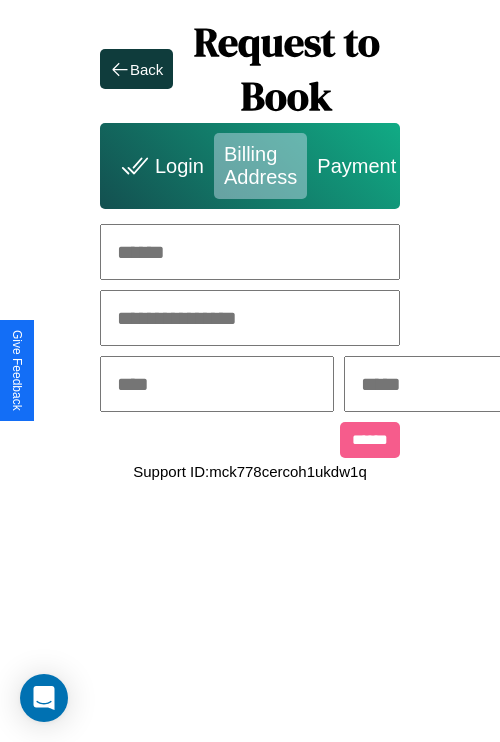 click at bounding box center [250, 252] 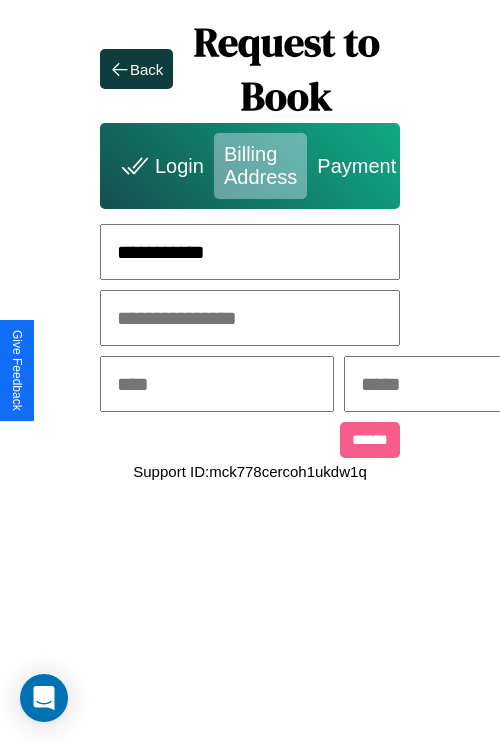 type on "**********" 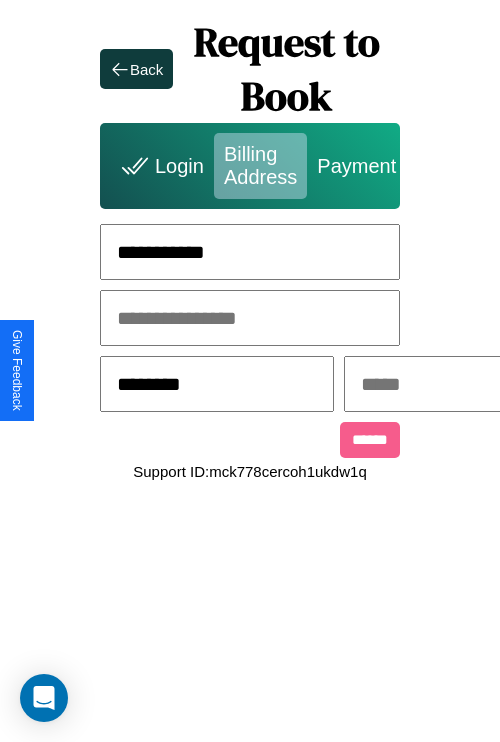 type on "********" 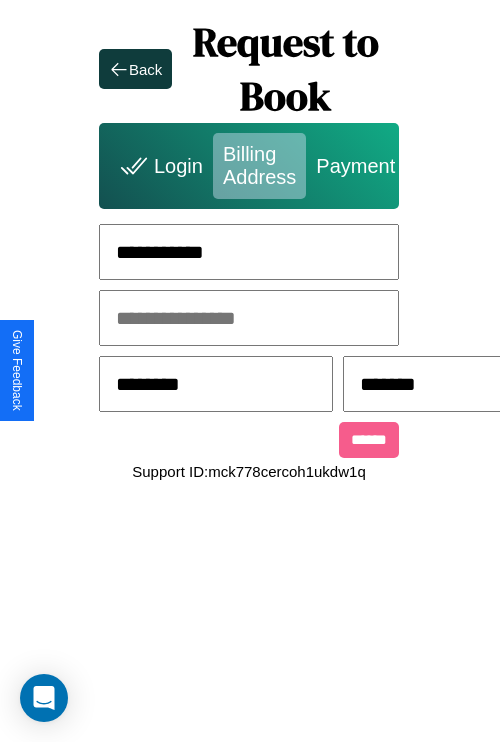 scroll, scrollTop: 0, scrollLeft: 517, axis: horizontal 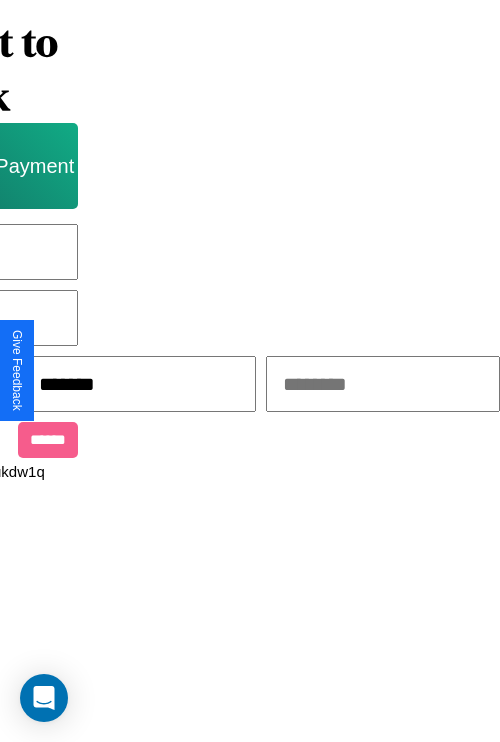 type on "*******" 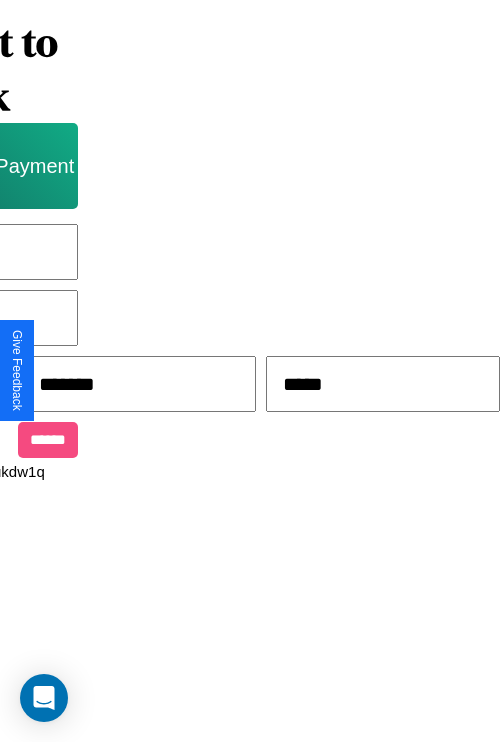 type on "*****" 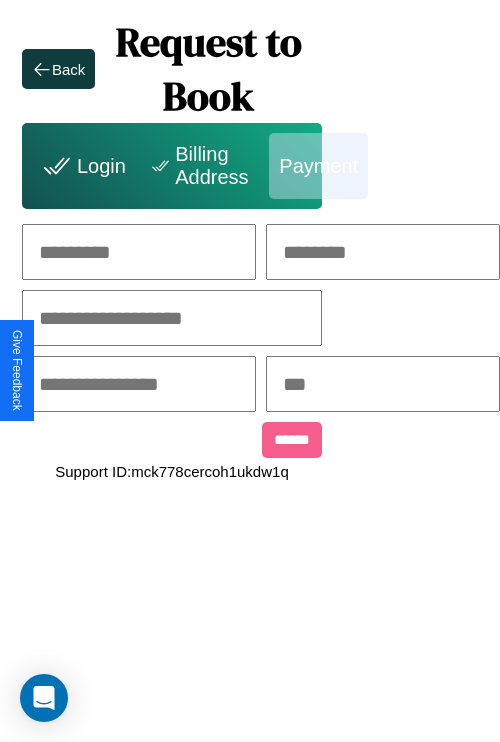 scroll, scrollTop: 0, scrollLeft: 208, axis: horizontal 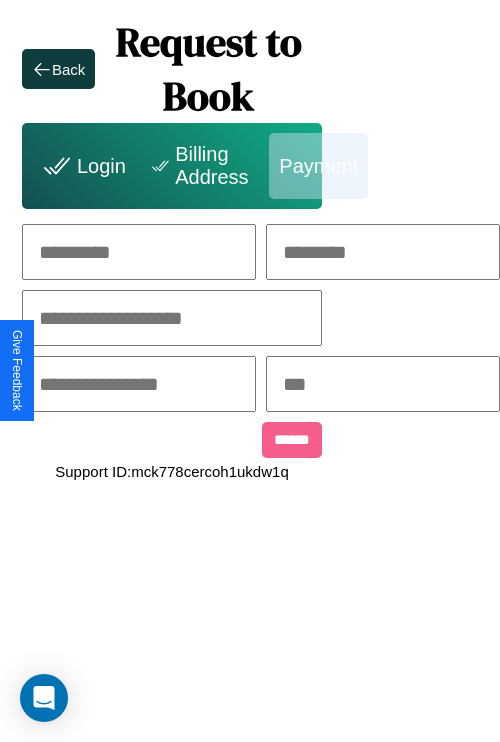 click at bounding box center [139, 252] 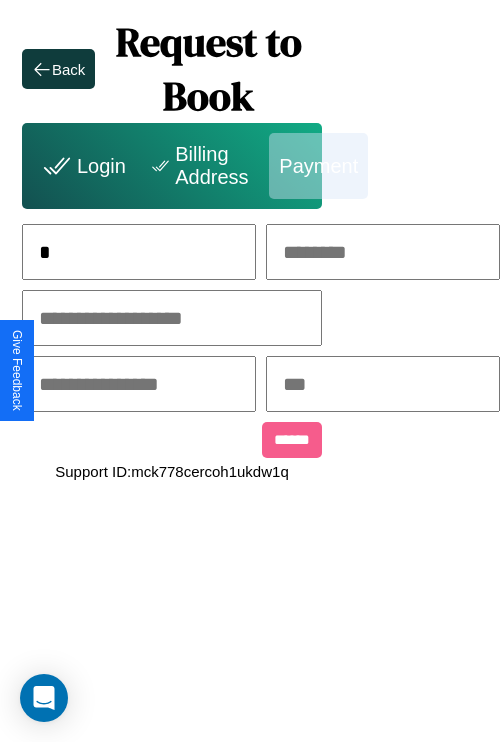 scroll, scrollTop: 0, scrollLeft: 130, axis: horizontal 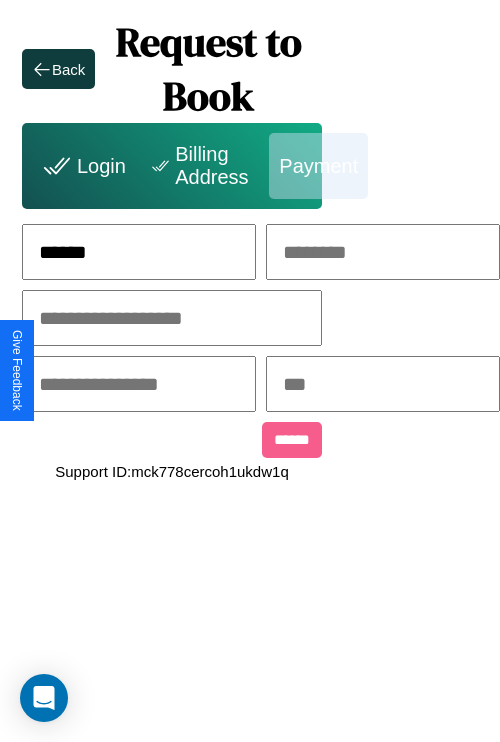 type on "******" 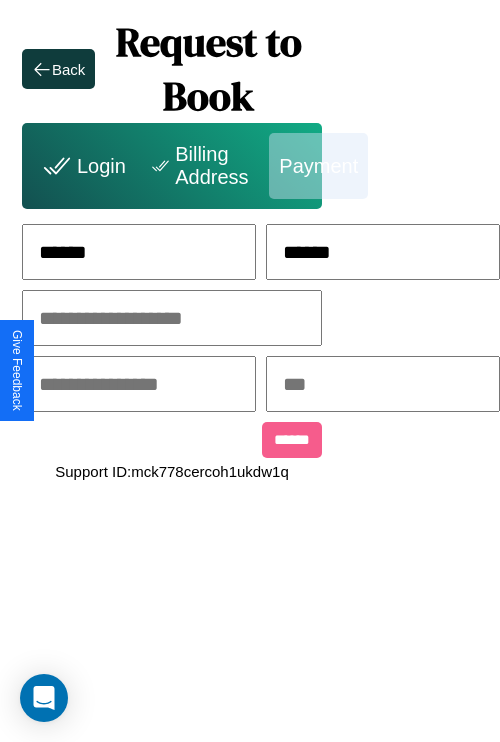 type on "******" 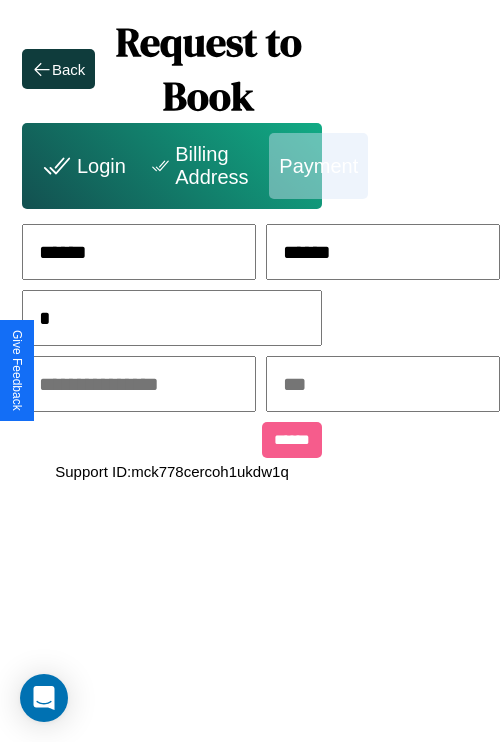 scroll, scrollTop: 0, scrollLeft: 128, axis: horizontal 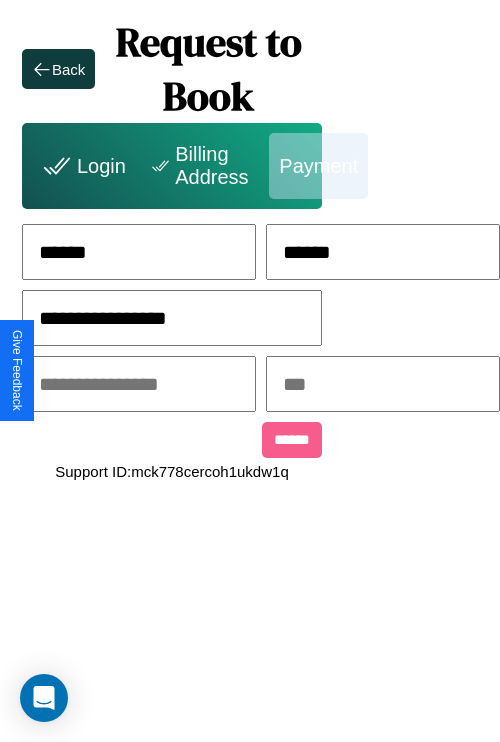 type on "**********" 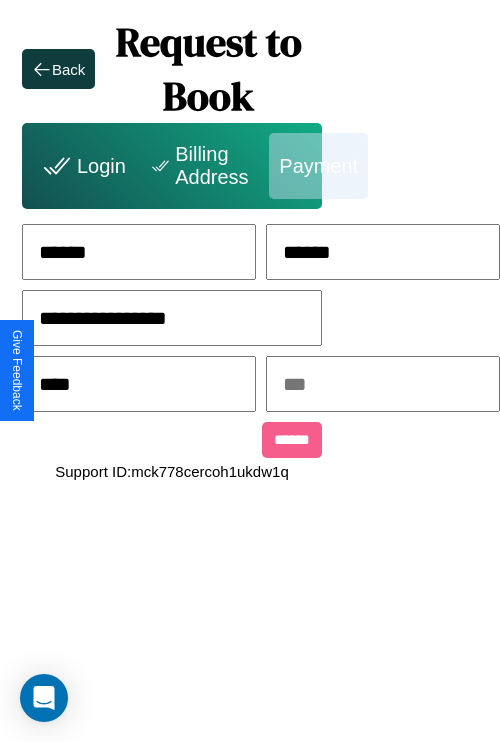 type on "*****" 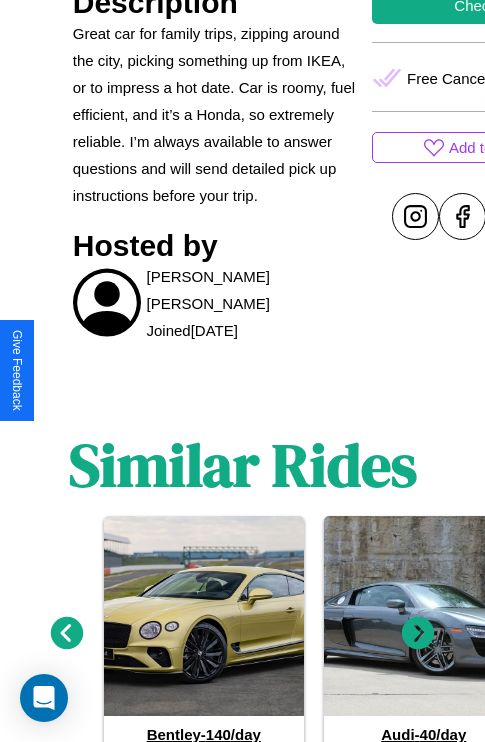 scroll, scrollTop: 792, scrollLeft: 0, axis: vertical 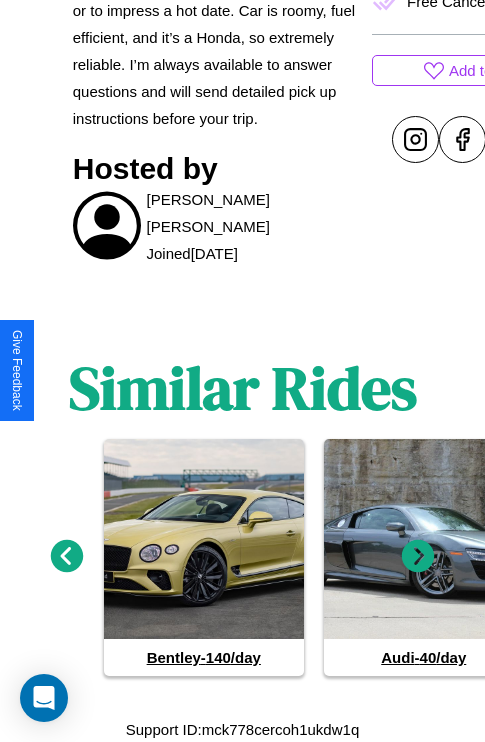 click 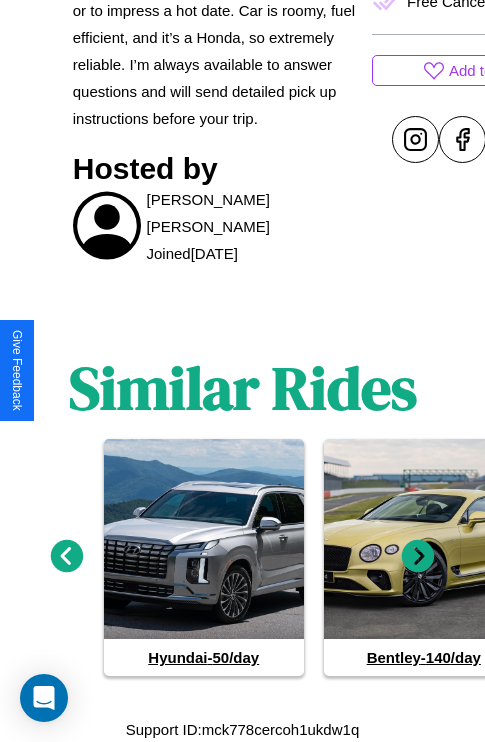 click 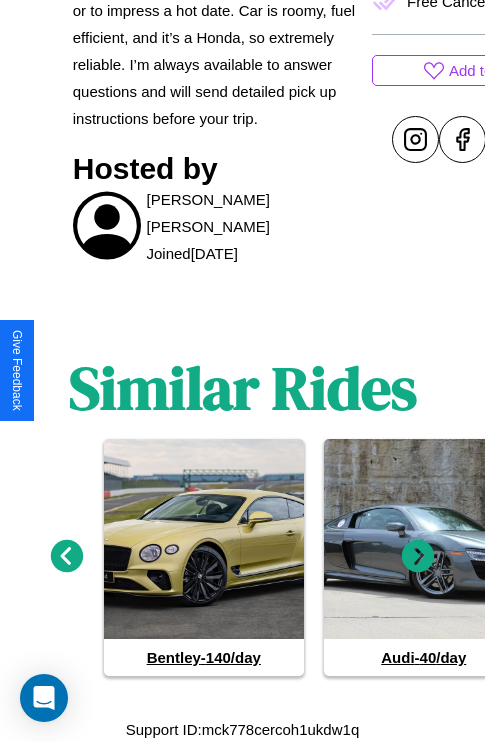 click 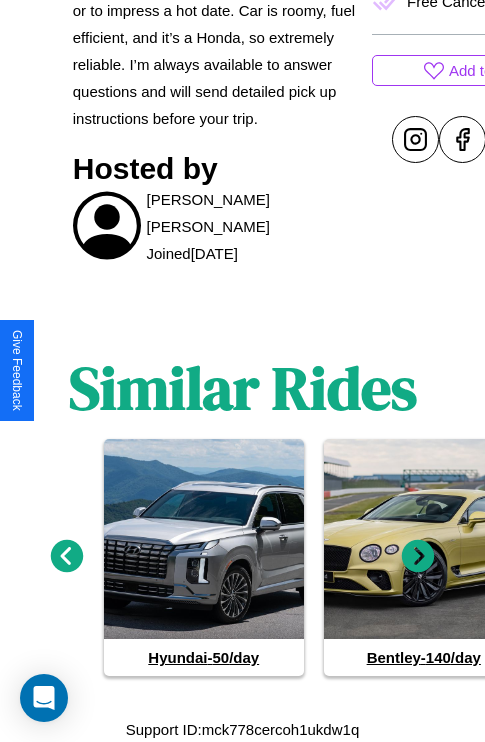 click 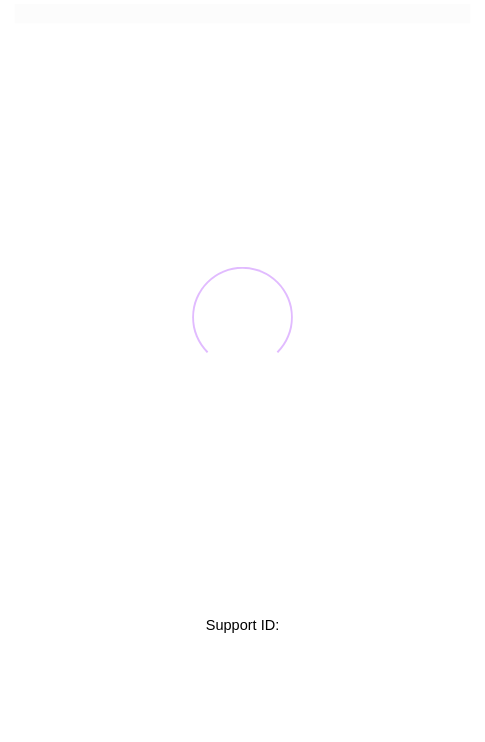 scroll, scrollTop: 0, scrollLeft: 0, axis: both 